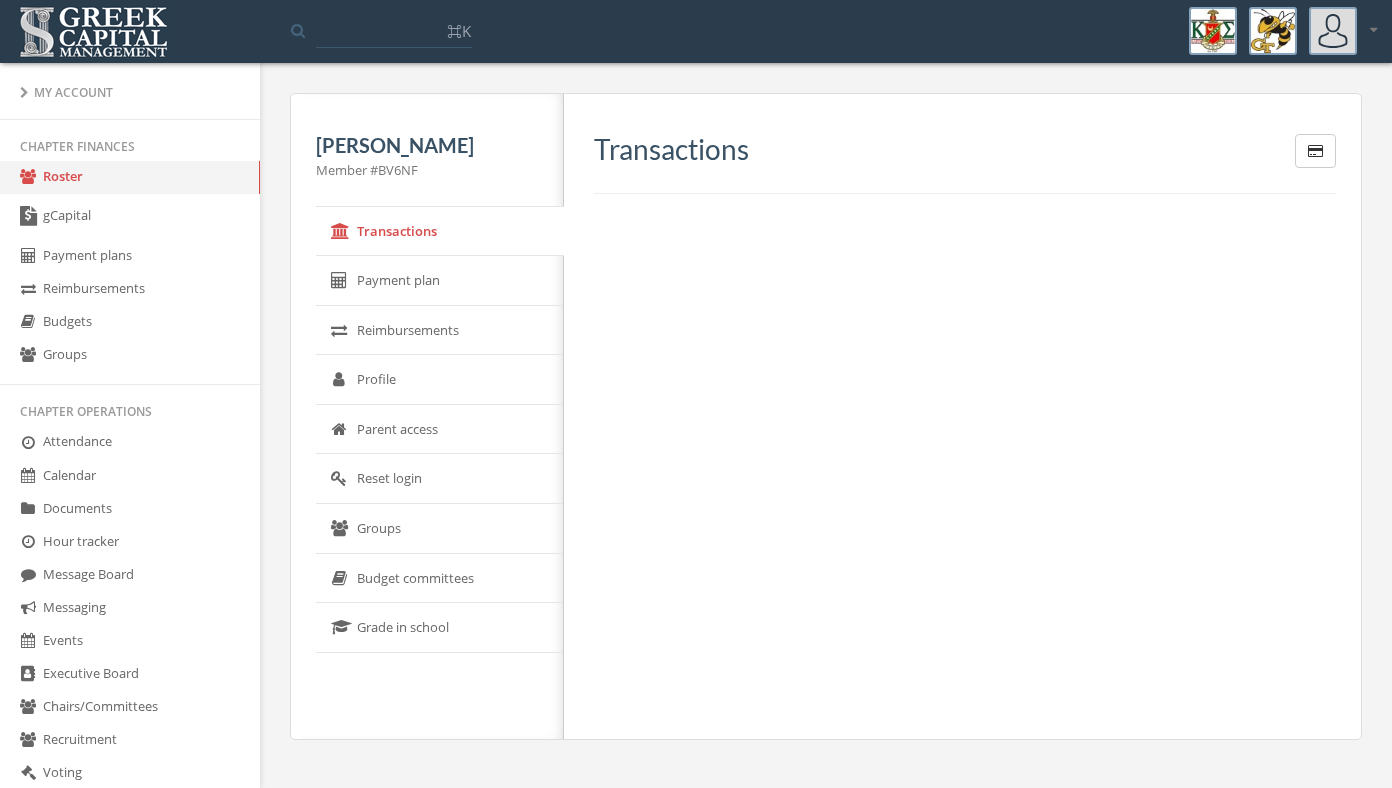 scroll, scrollTop: 0, scrollLeft: 0, axis: both 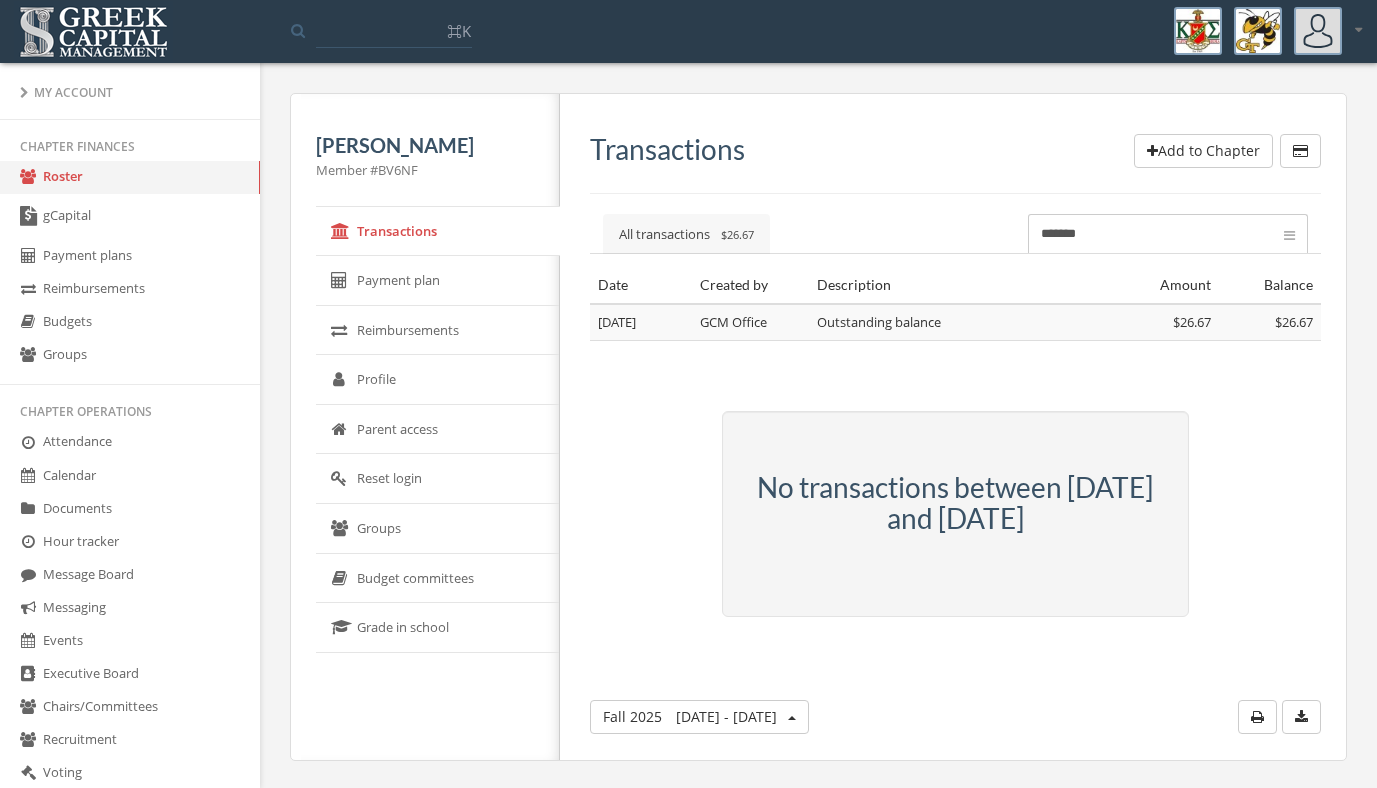 click on "Roster" at bounding box center (130, 177) 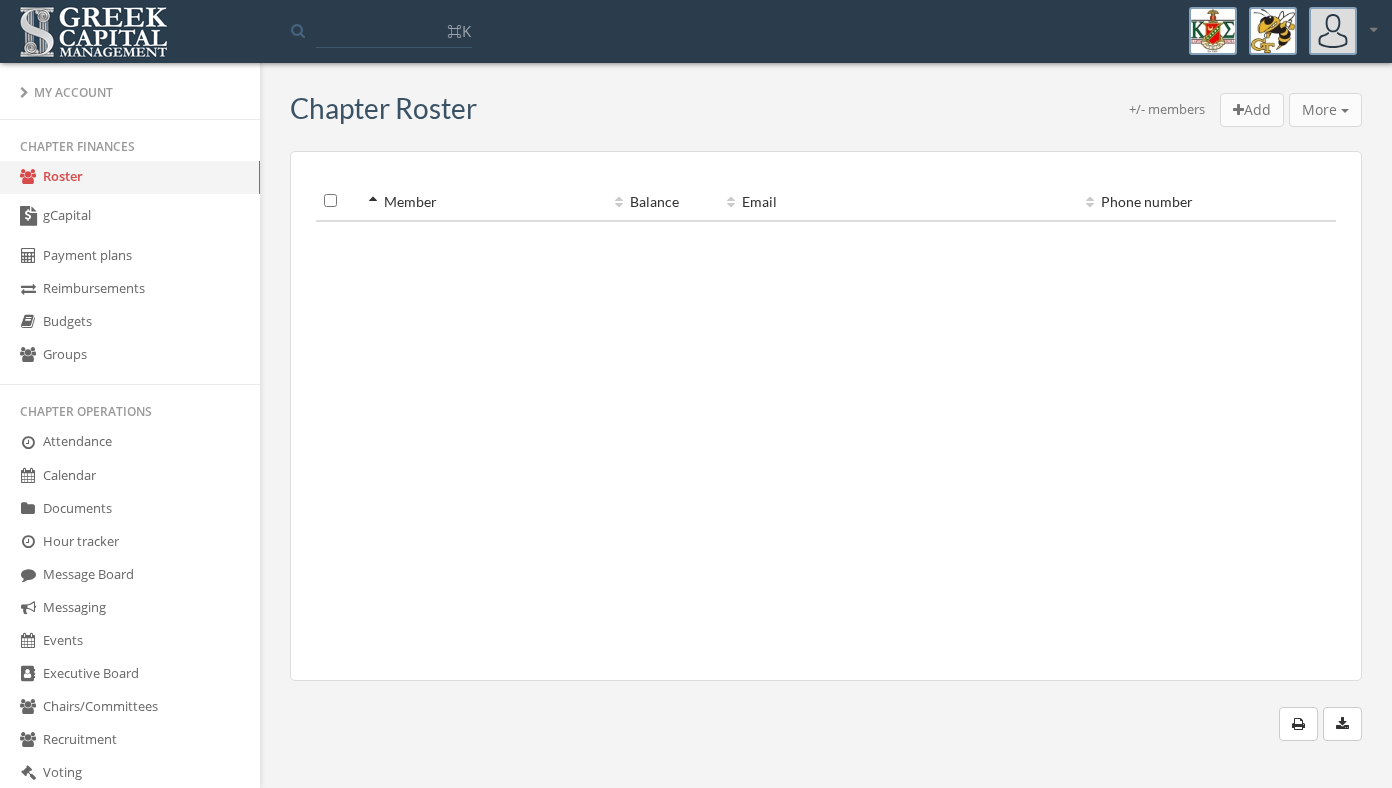 click at bounding box center [394, 30] 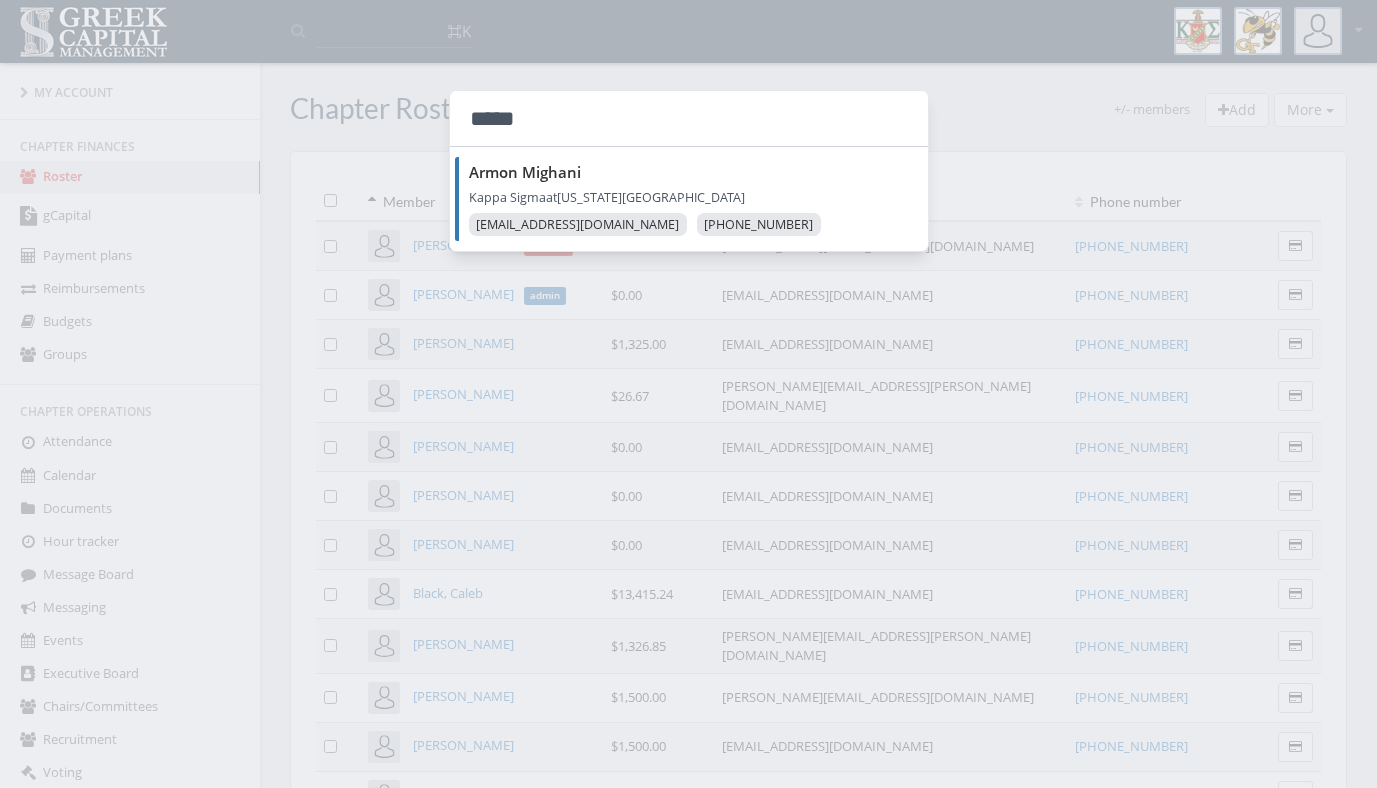 type on "*****" 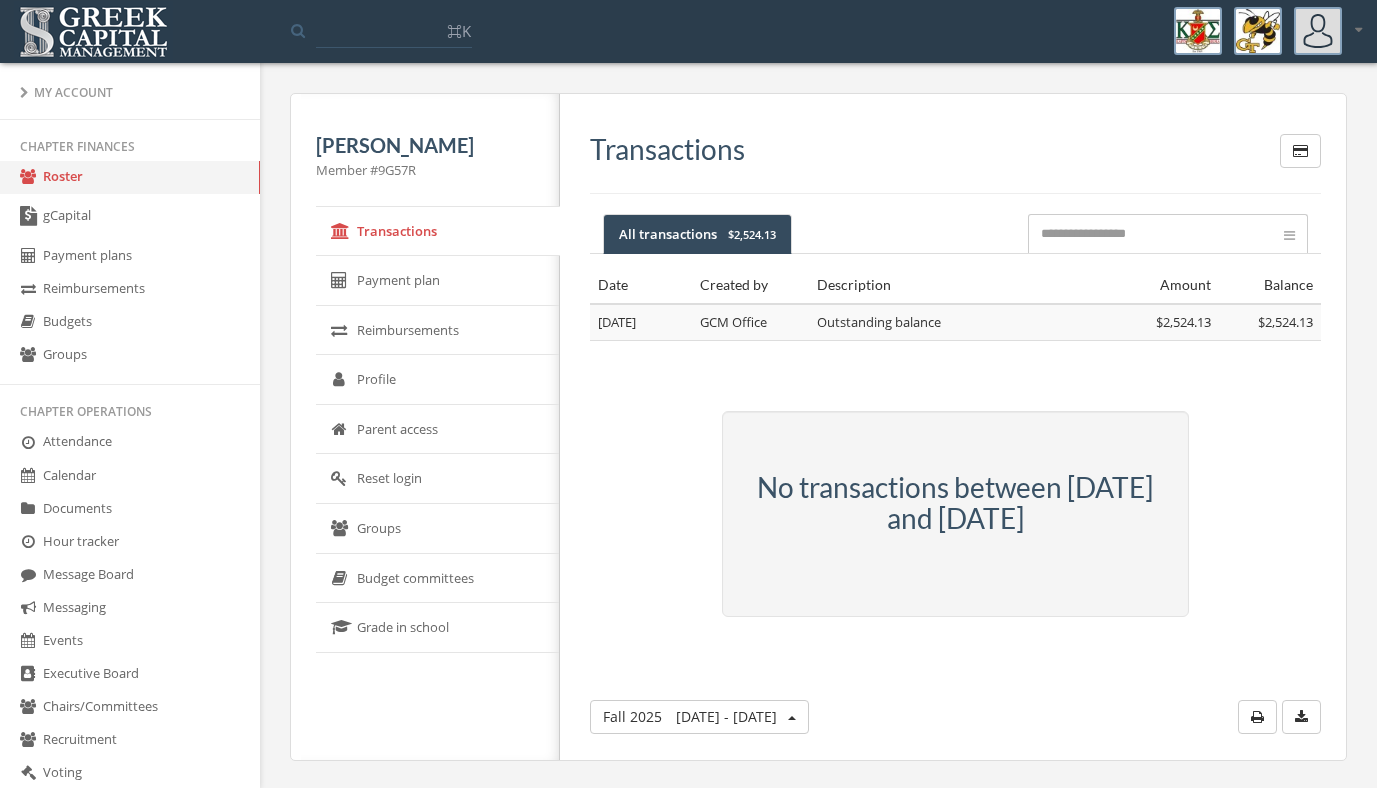 click on "Fall [DATE] - [DATE]" at bounding box center [699, 717] 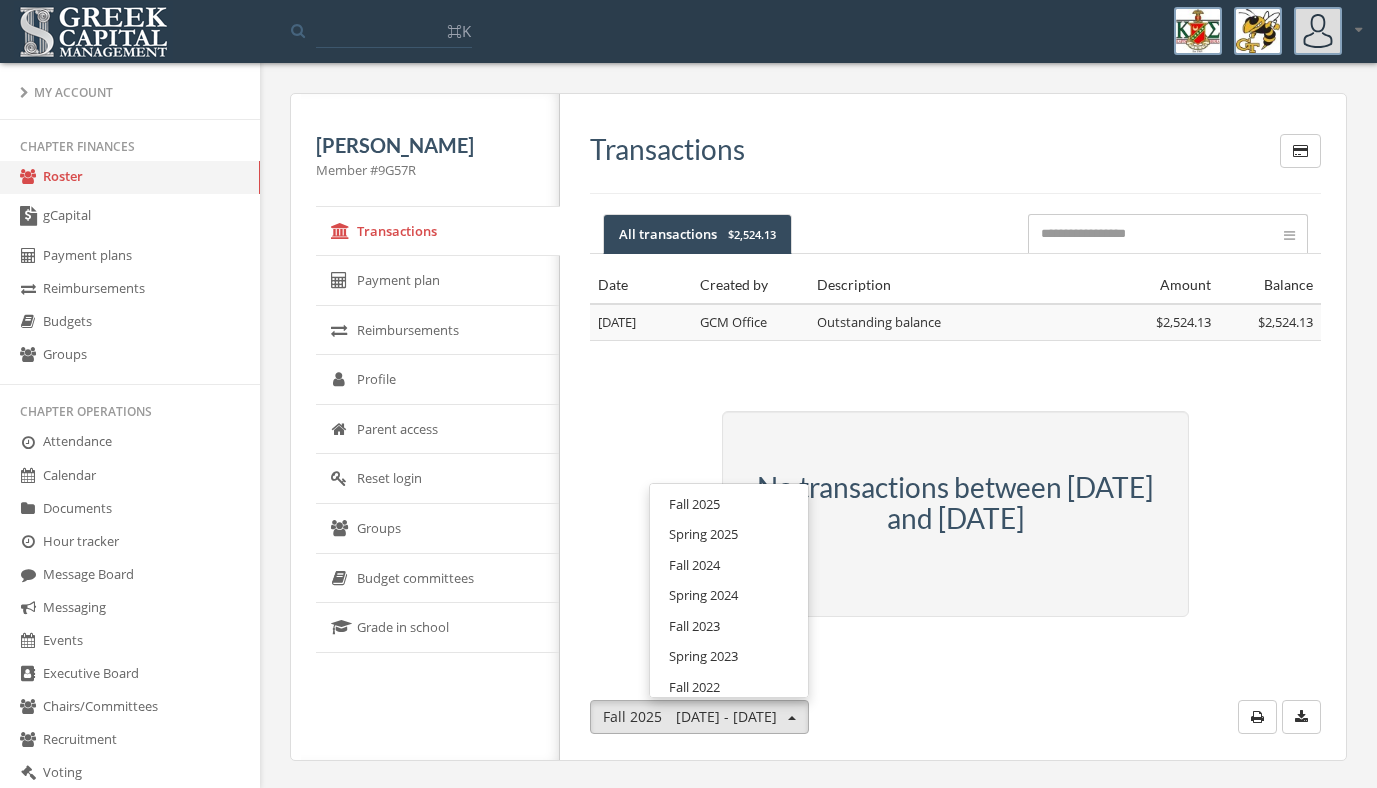 click on "Spring 2025" at bounding box center (729, 534) 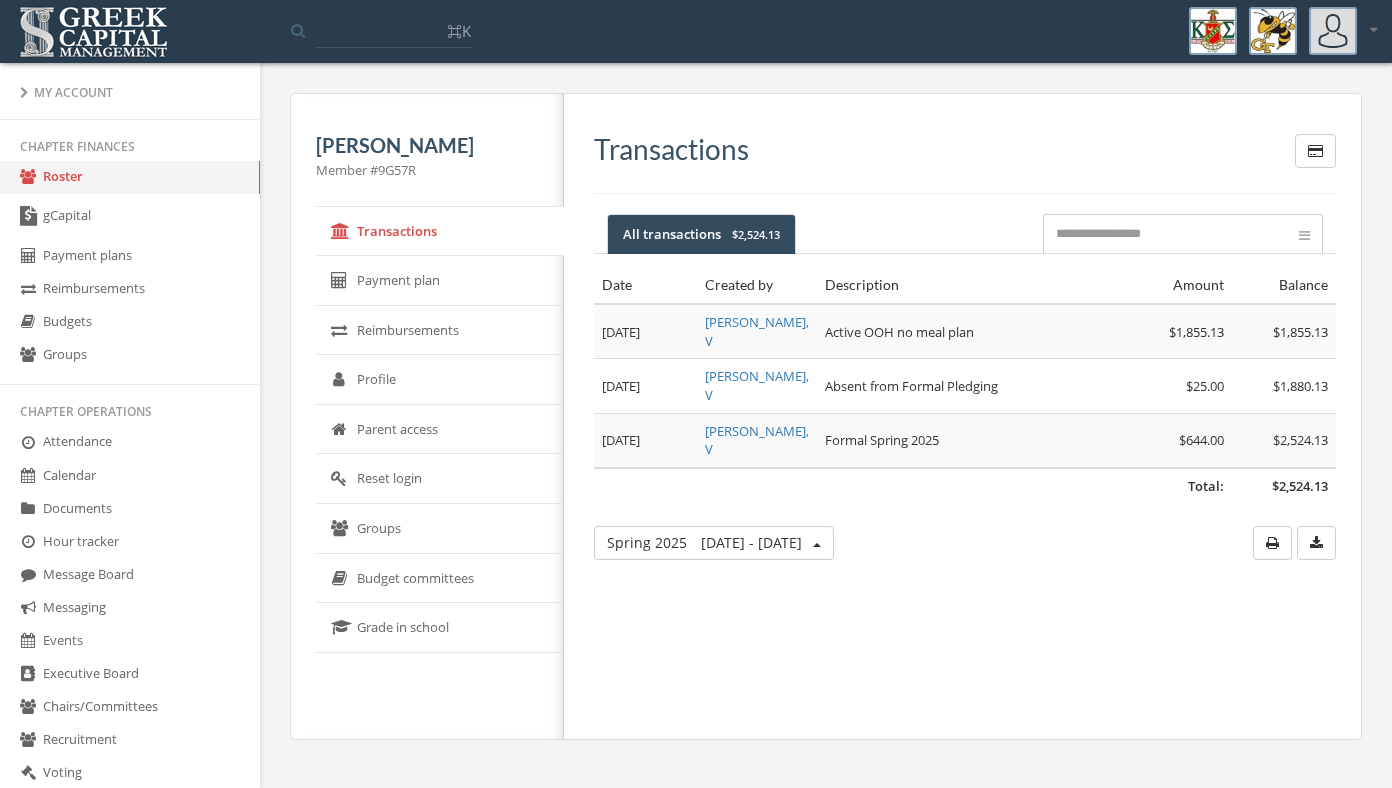 click on "[DATE] - [DATE]" at bounding box center [751, 542] 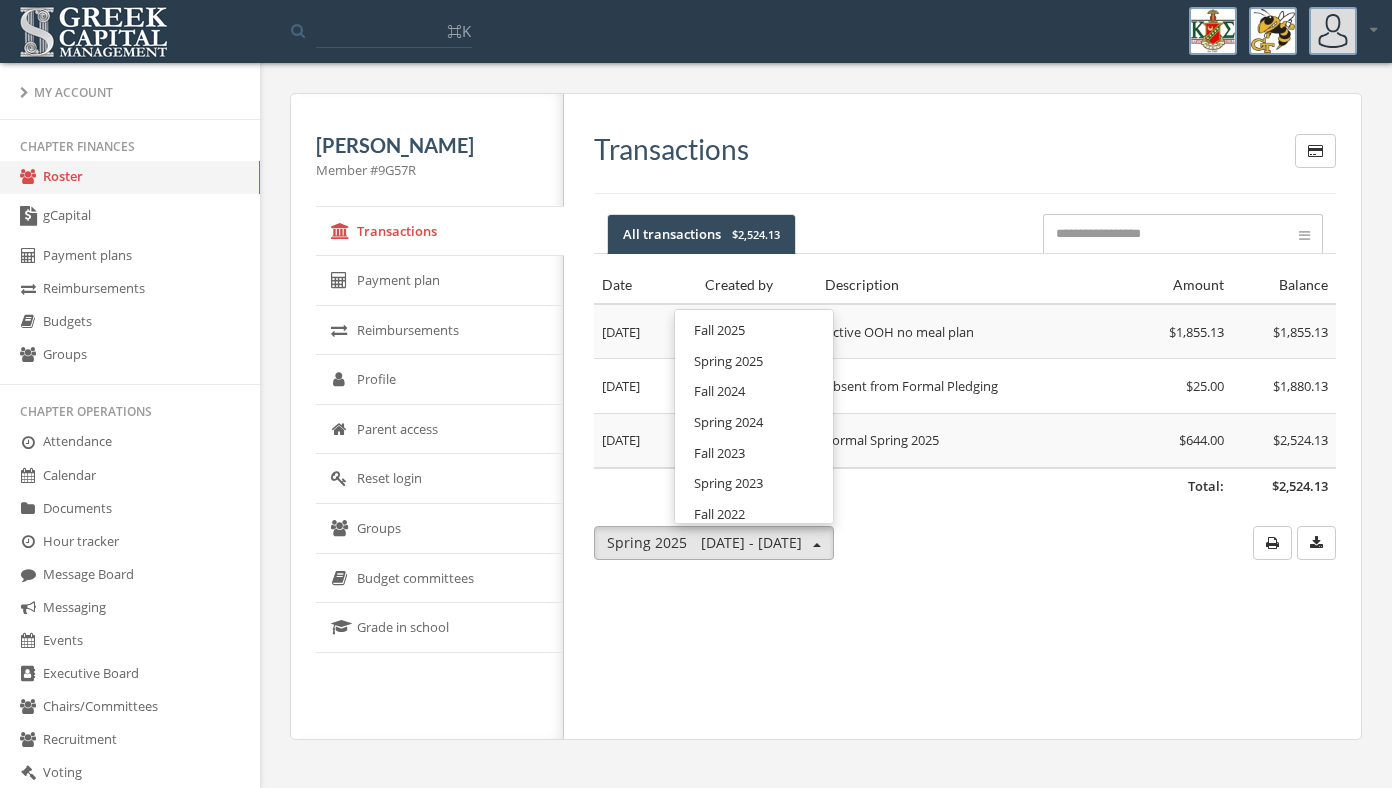 click on "Fall 2024" at bounding box center [754, 391] 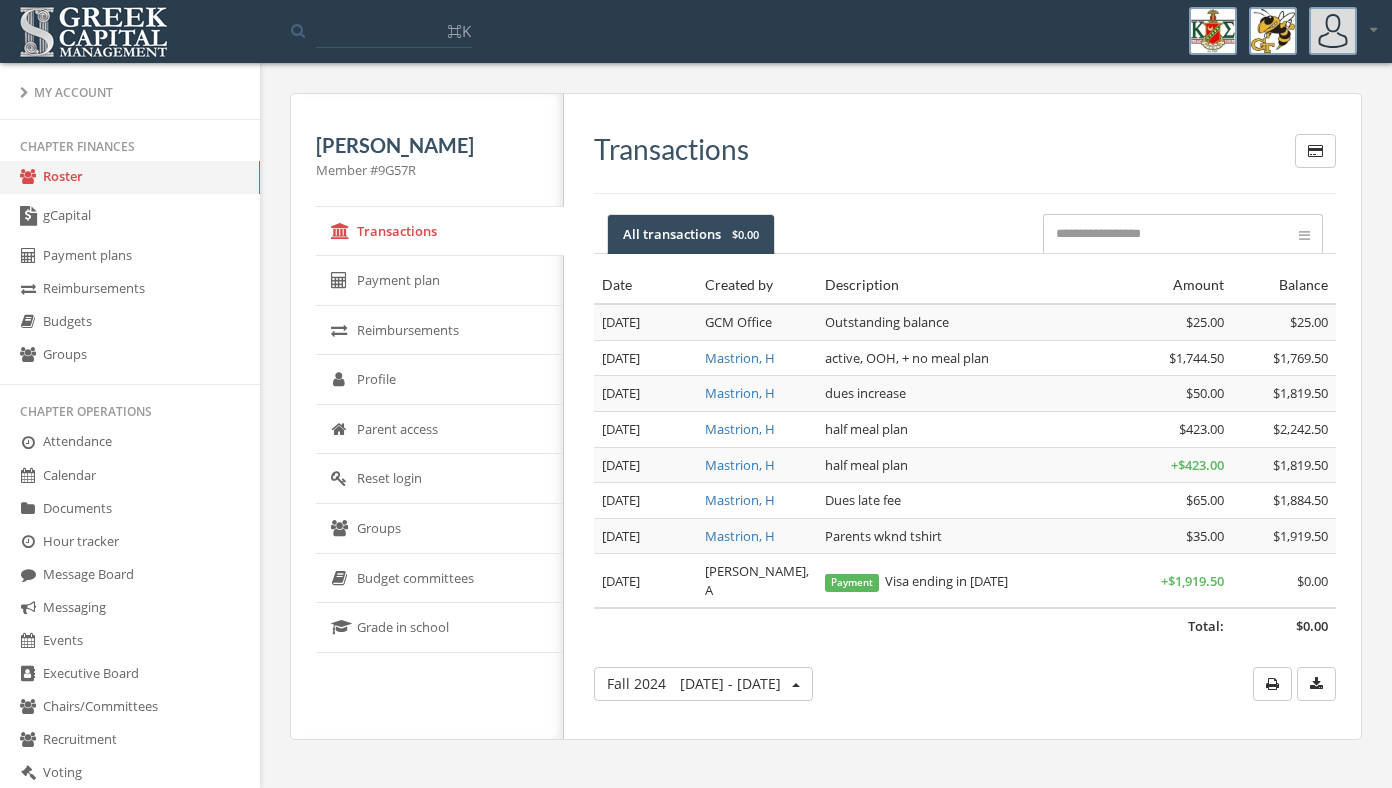 click on "[DATE] - [DATE]" at bounding box center [730, 683] 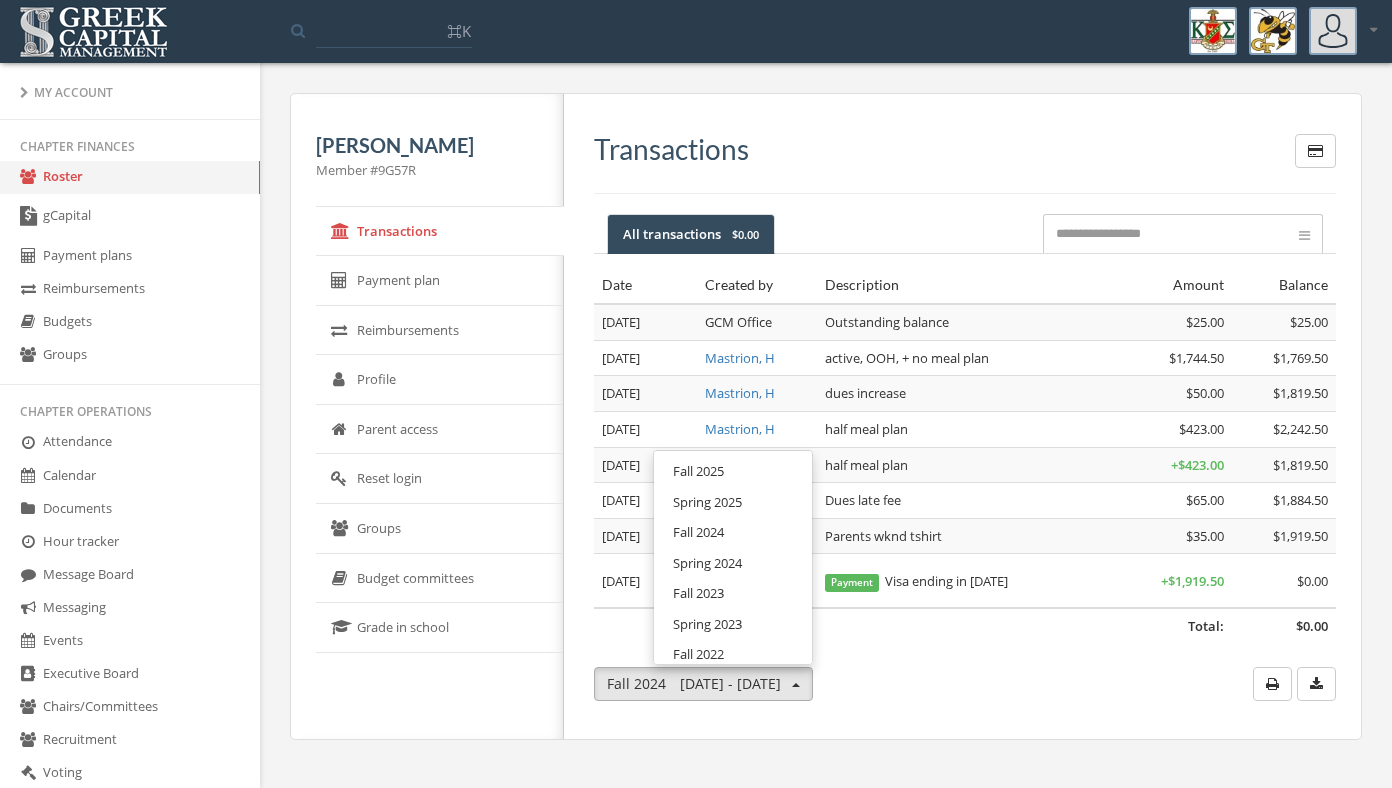 click on "Spring 2025" at bounding box center [733, 502] 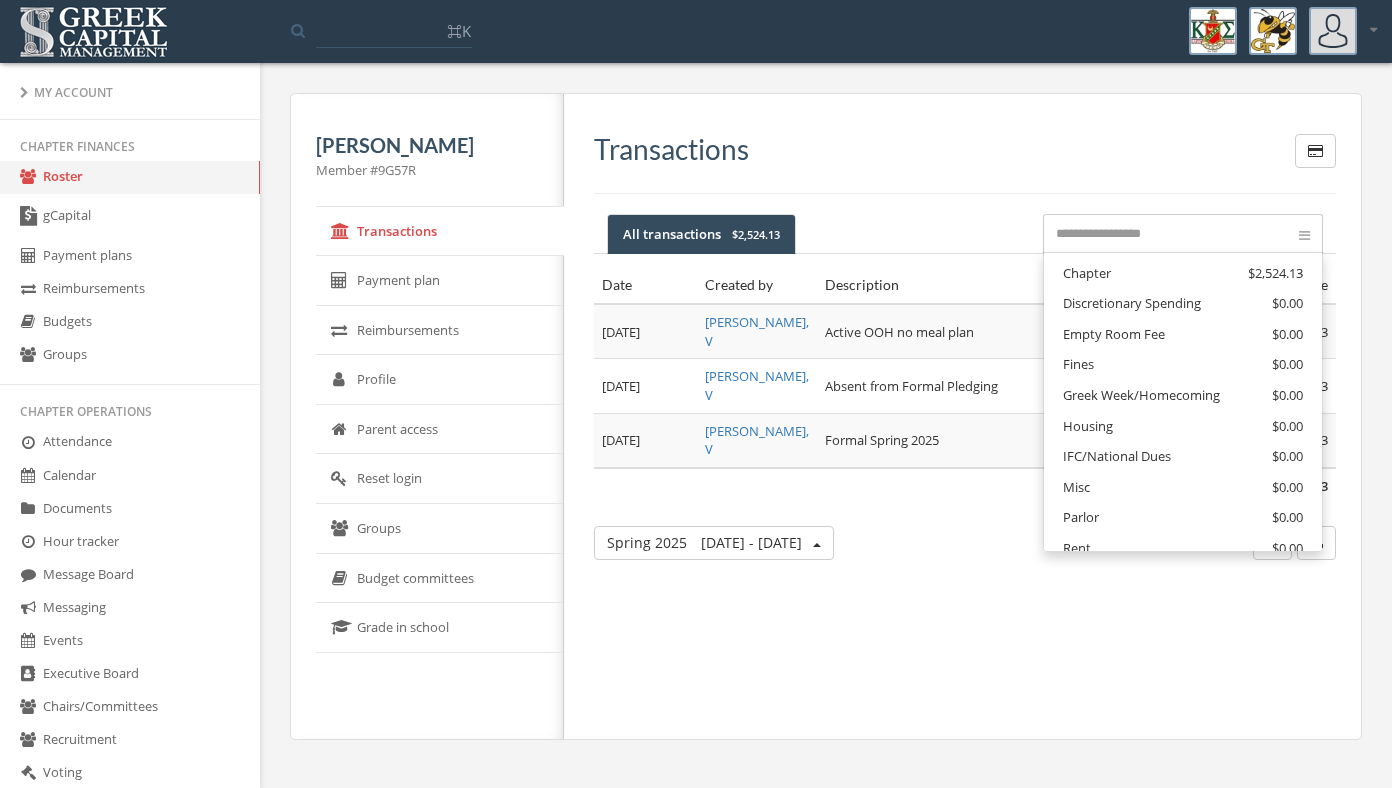 click at bounding box center [1183, 233] 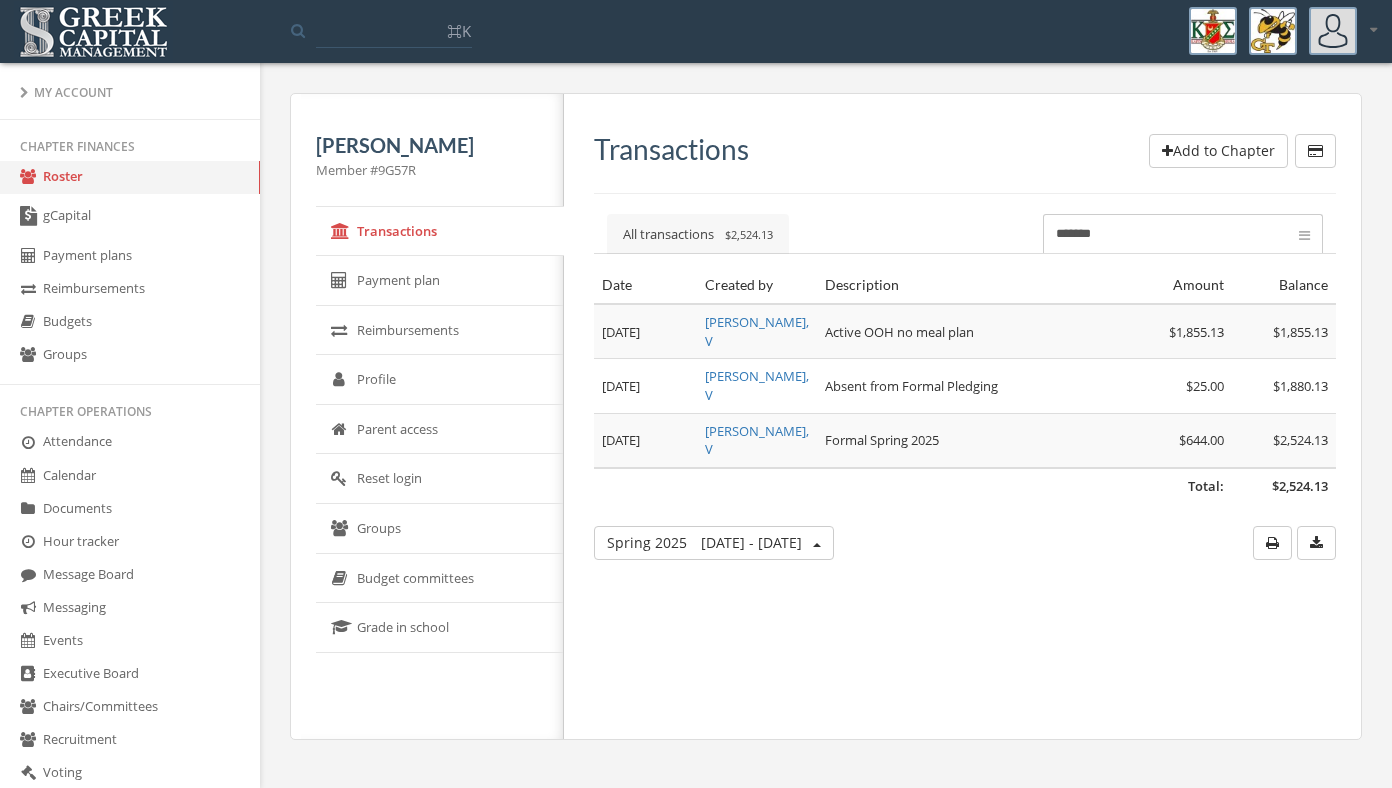 click on "Add to Chapter" at bounding box center (1218, 151) 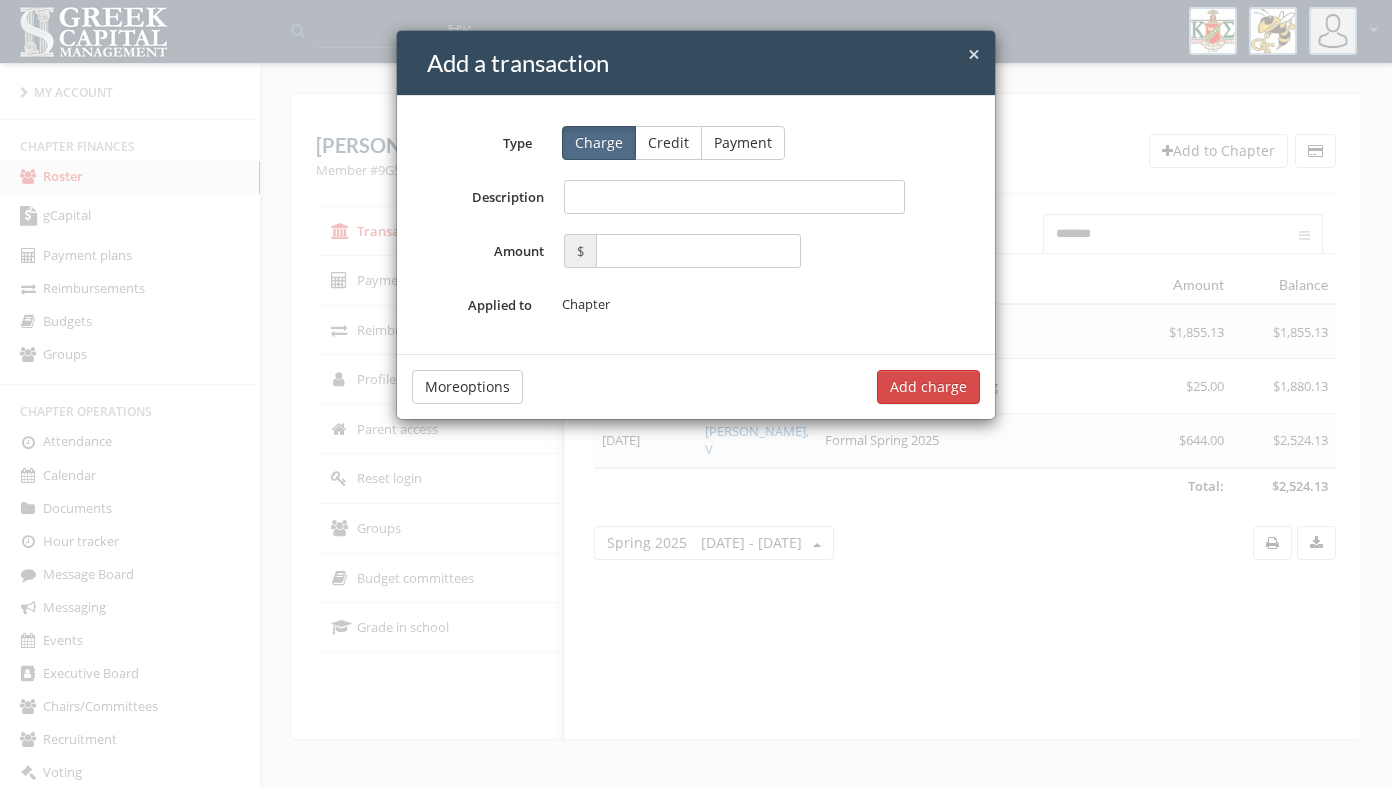 click on "Credit" at bounding box center (668, 143) 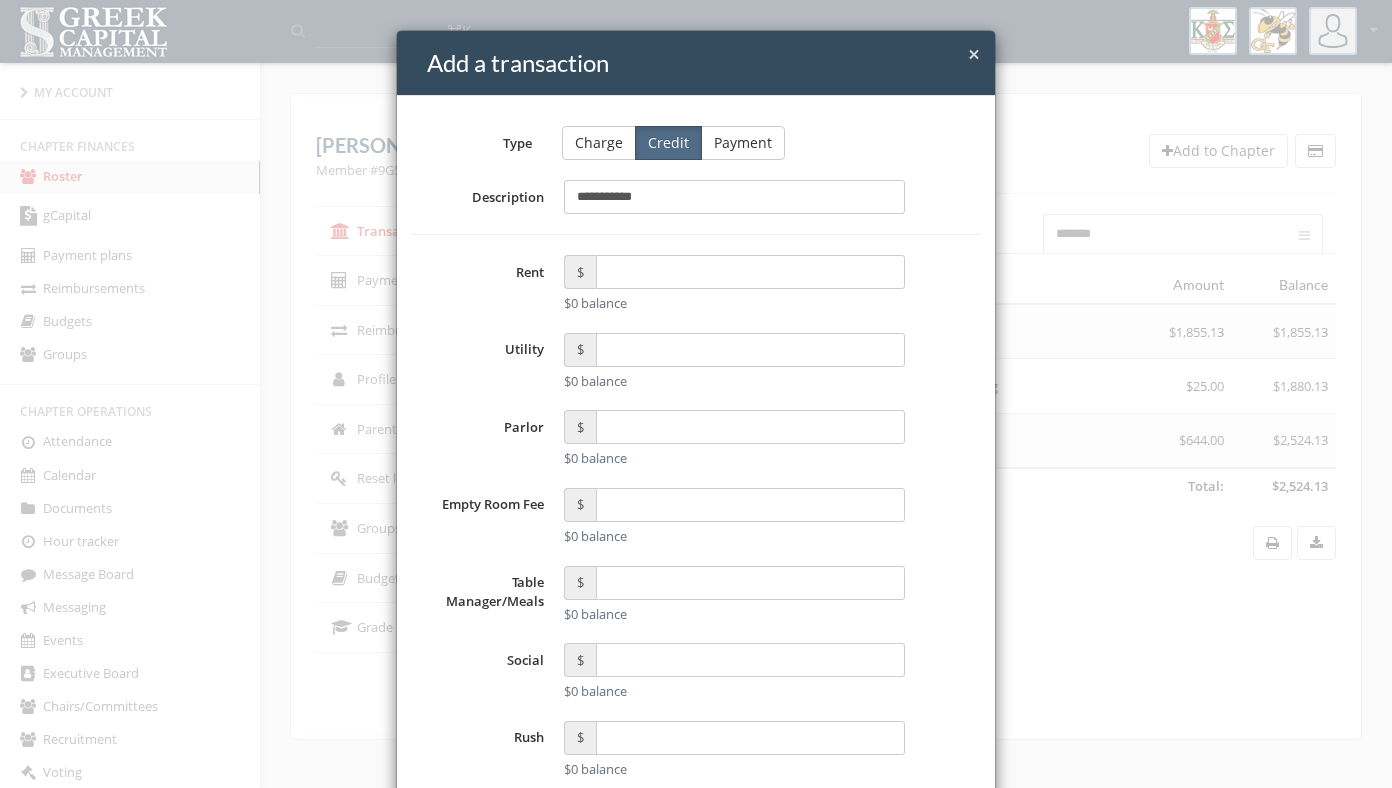 type on "**********" 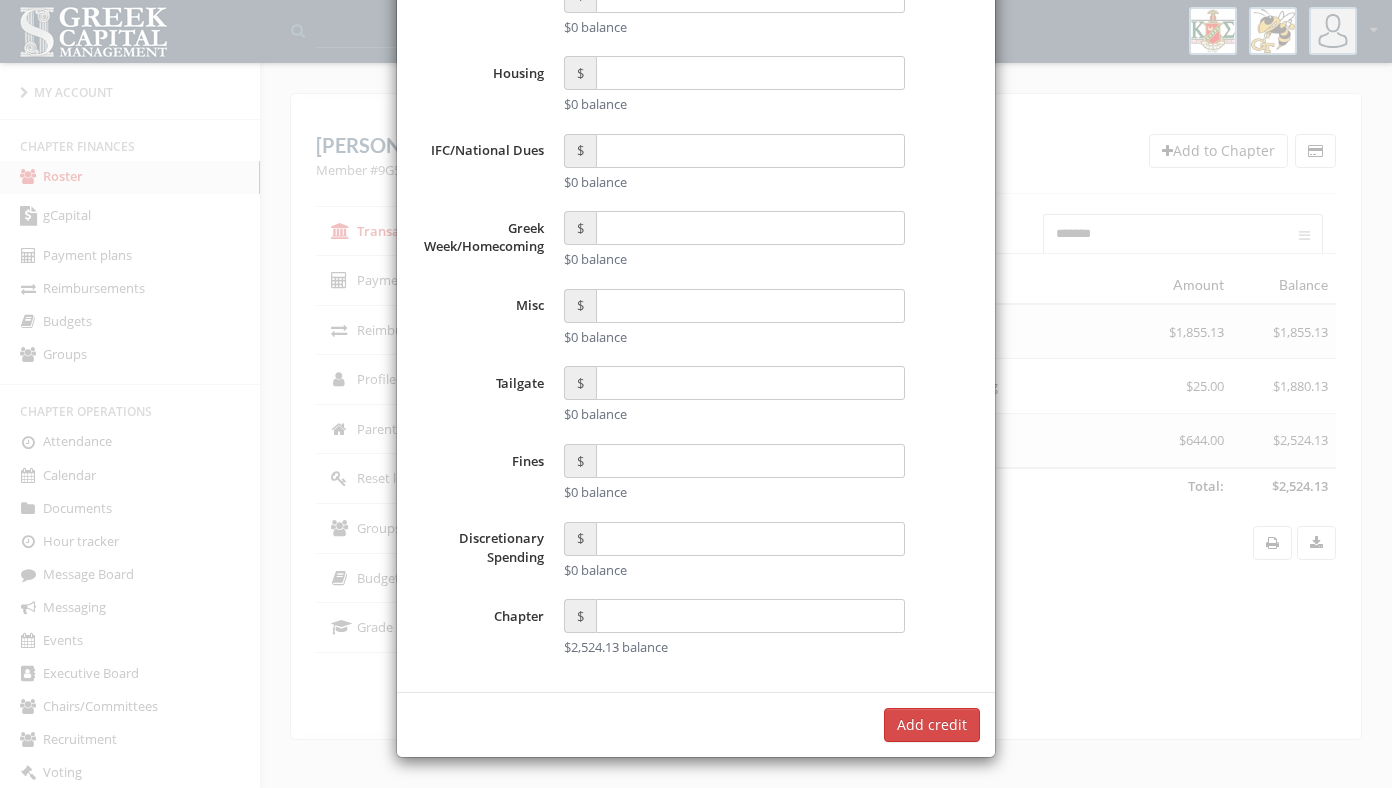 click on "$ $2,524.13 balance" at bounding box center [734, 628] 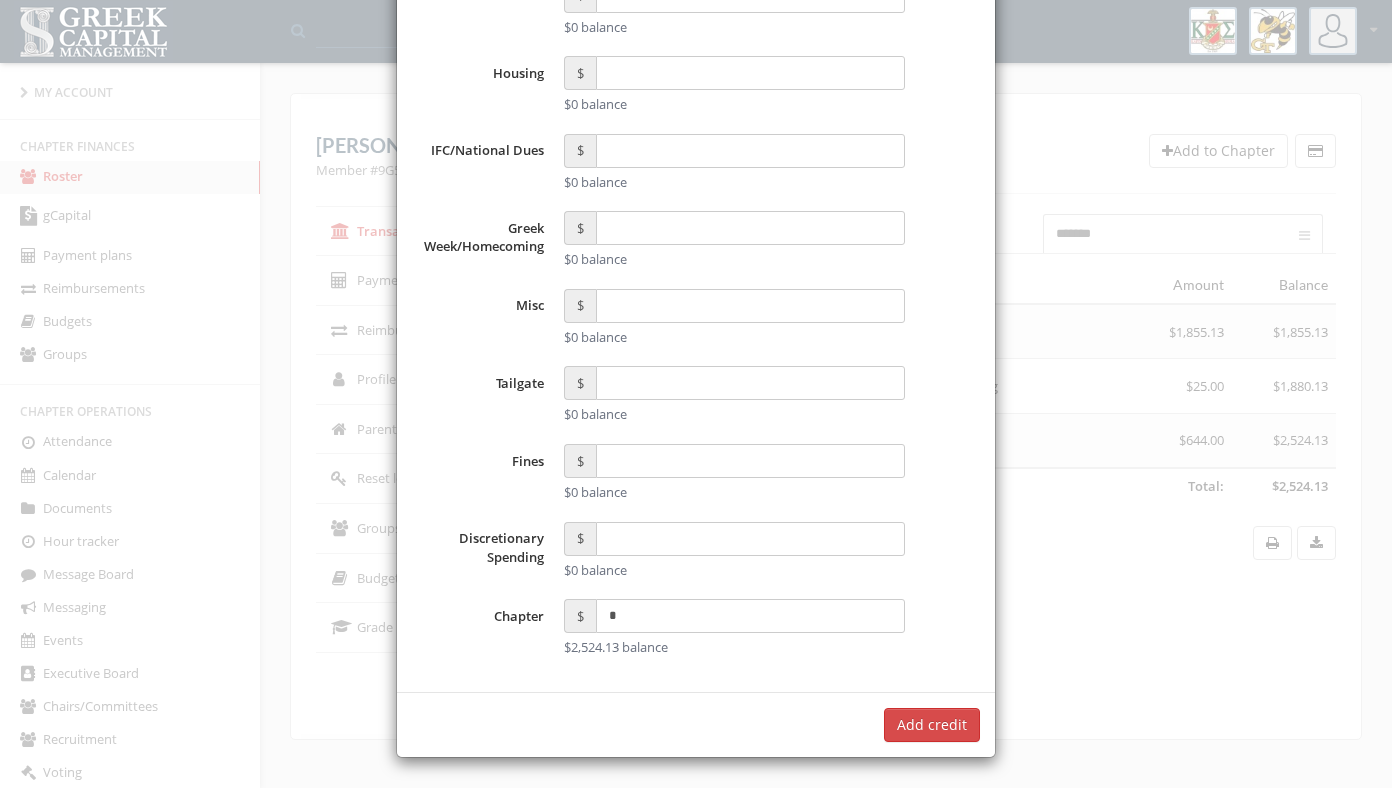 click on "*" at bounding box center (750, 616) 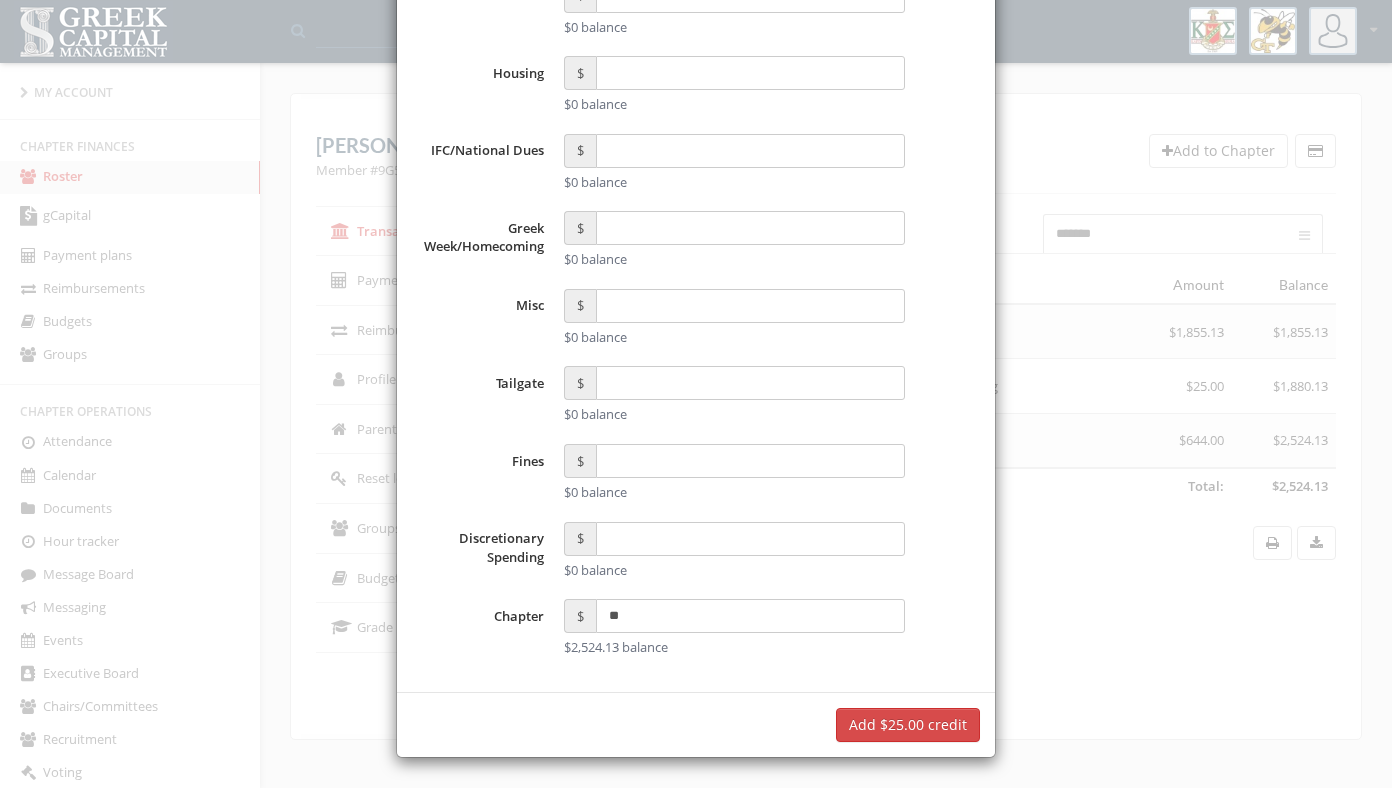 type on "**" 